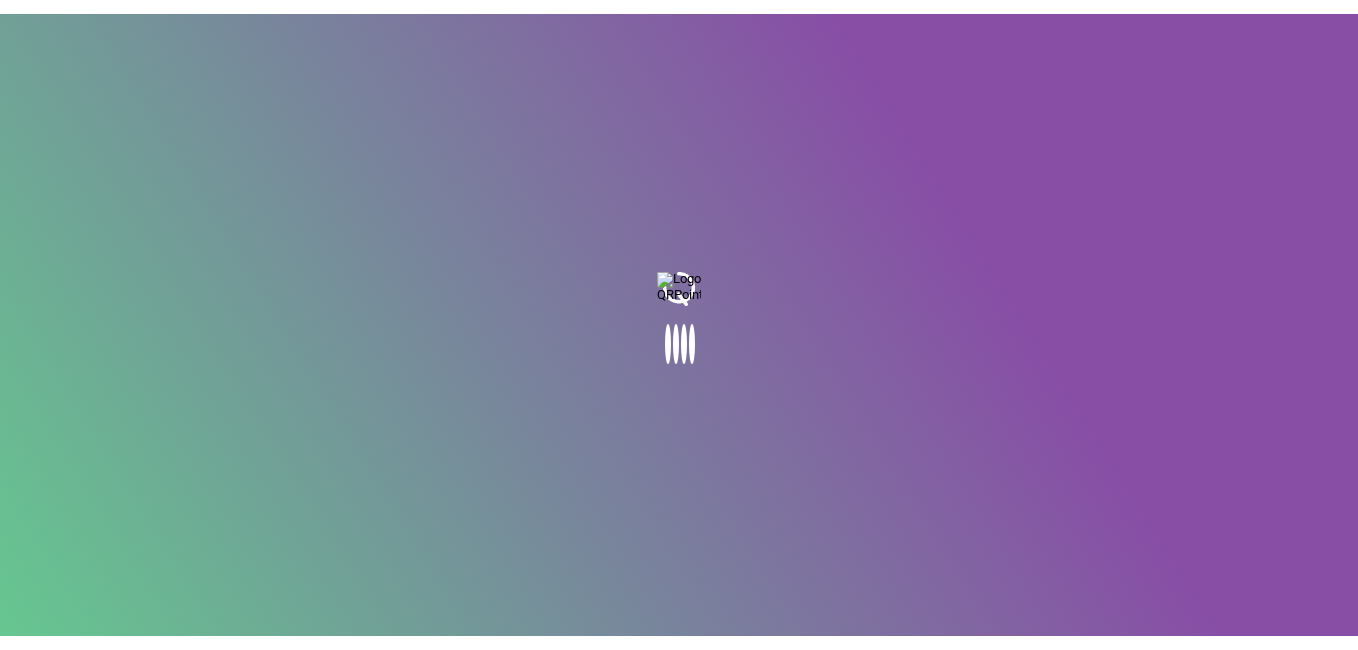 scroll, scrollTop: 0, scrollLeft: 0, axis: both 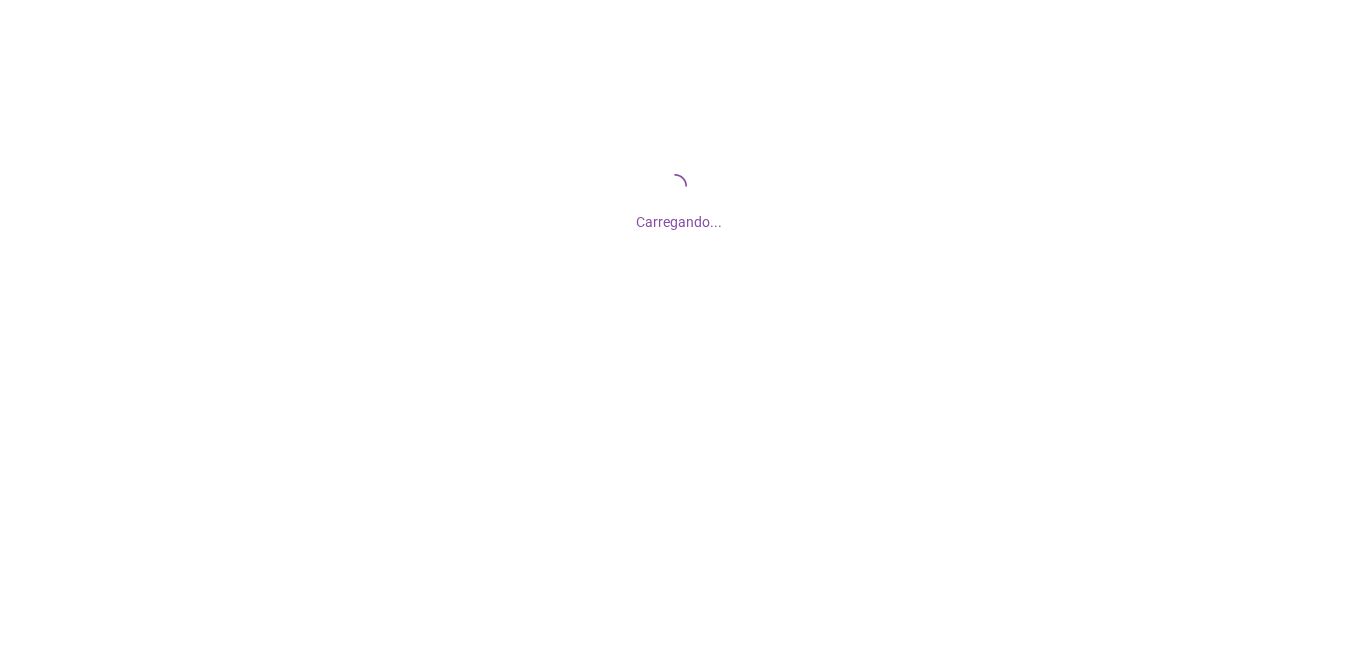 drag, startPoint x: 0, startPoint y: 0, endPoint x: 118, endPoint y: 261, distance: 286.435 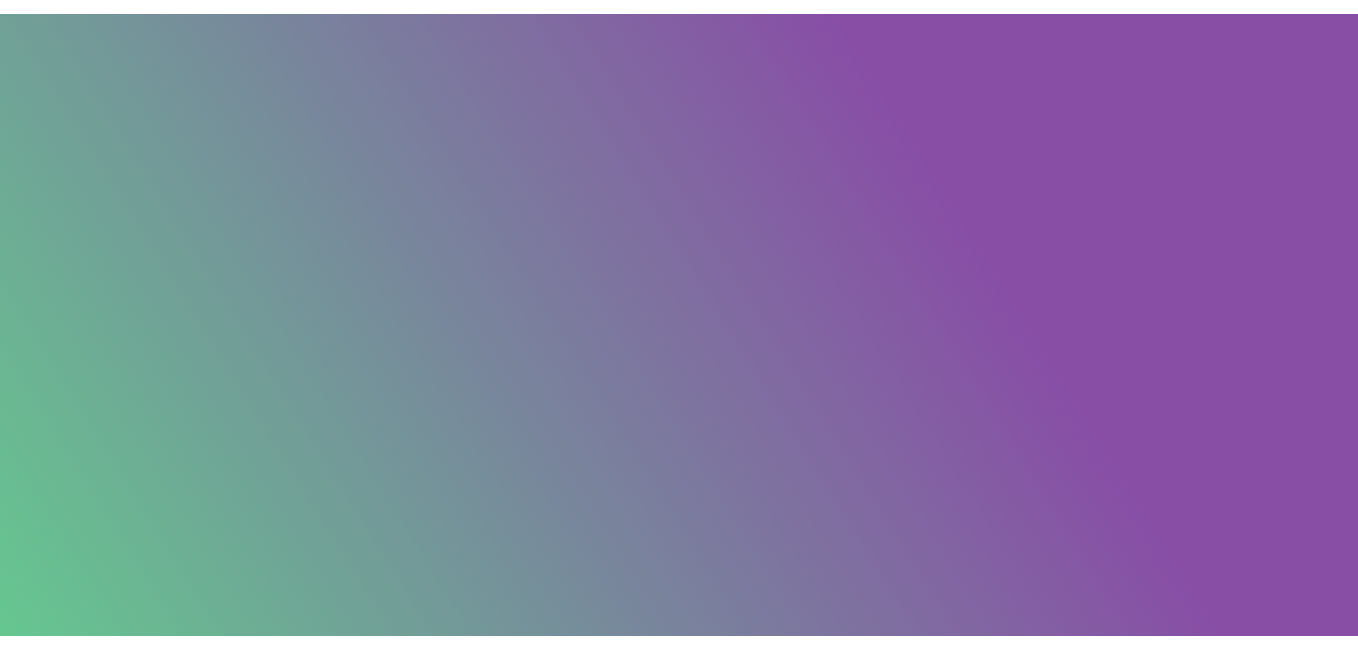 scroll, scrollTop: 0, scrollLeft: 0, axis: both 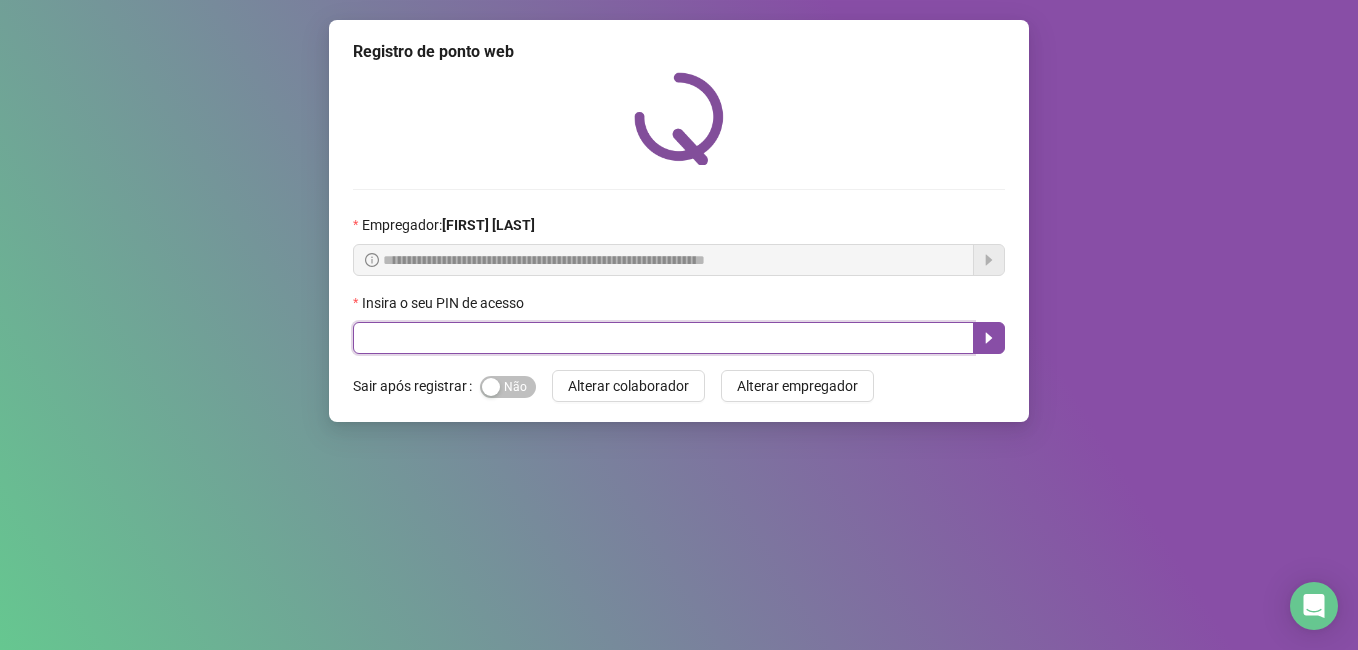 click at bounding box center (663, 338) 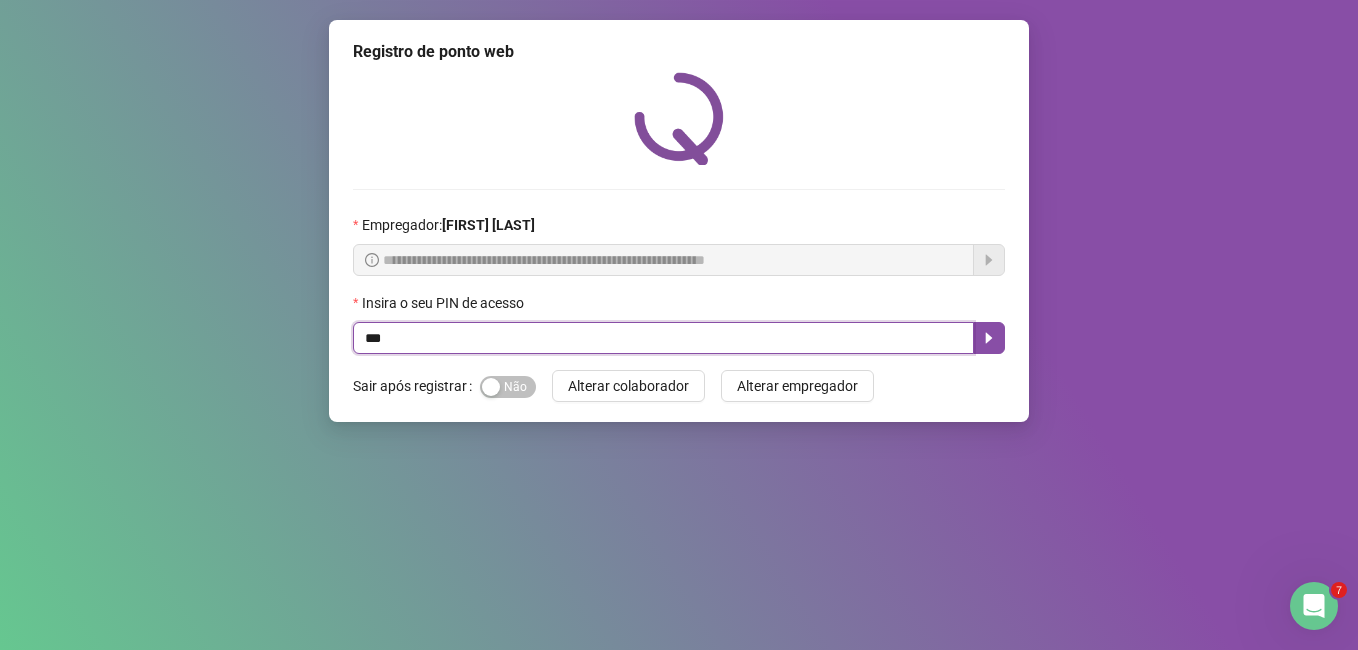 scroll, scrollTop: 0, scrollLeft: 0, axis: both 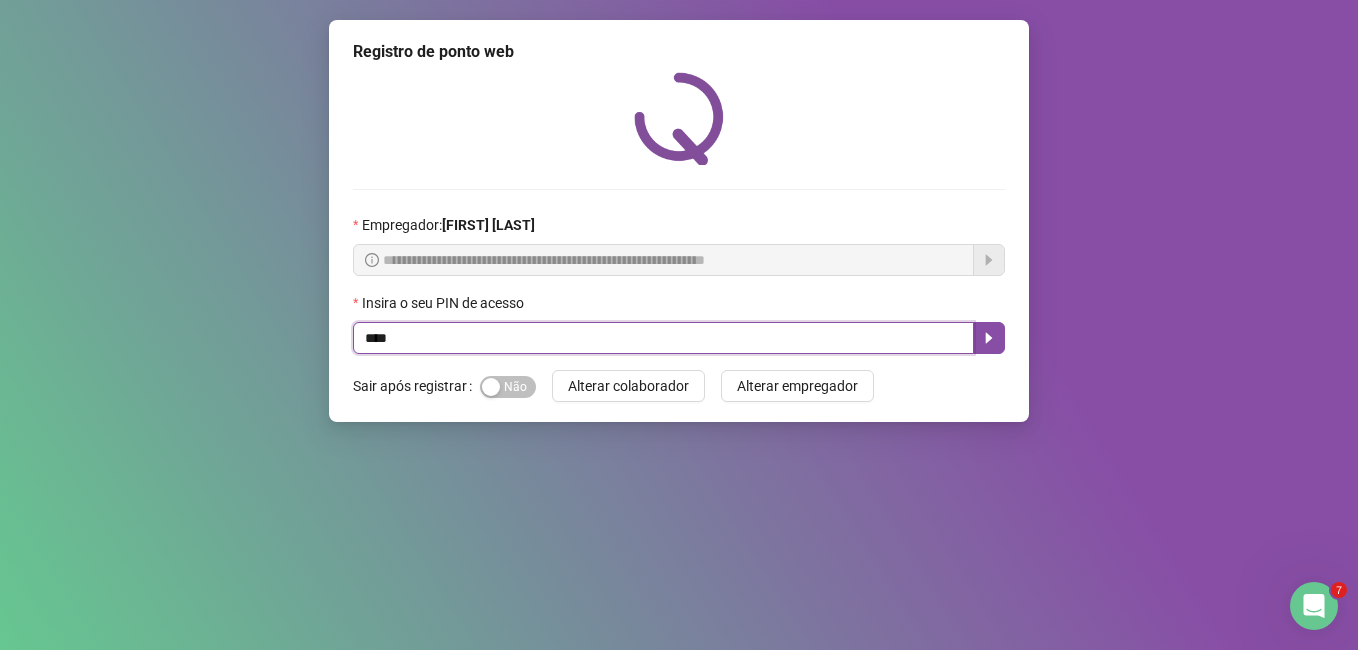 type on "*****" 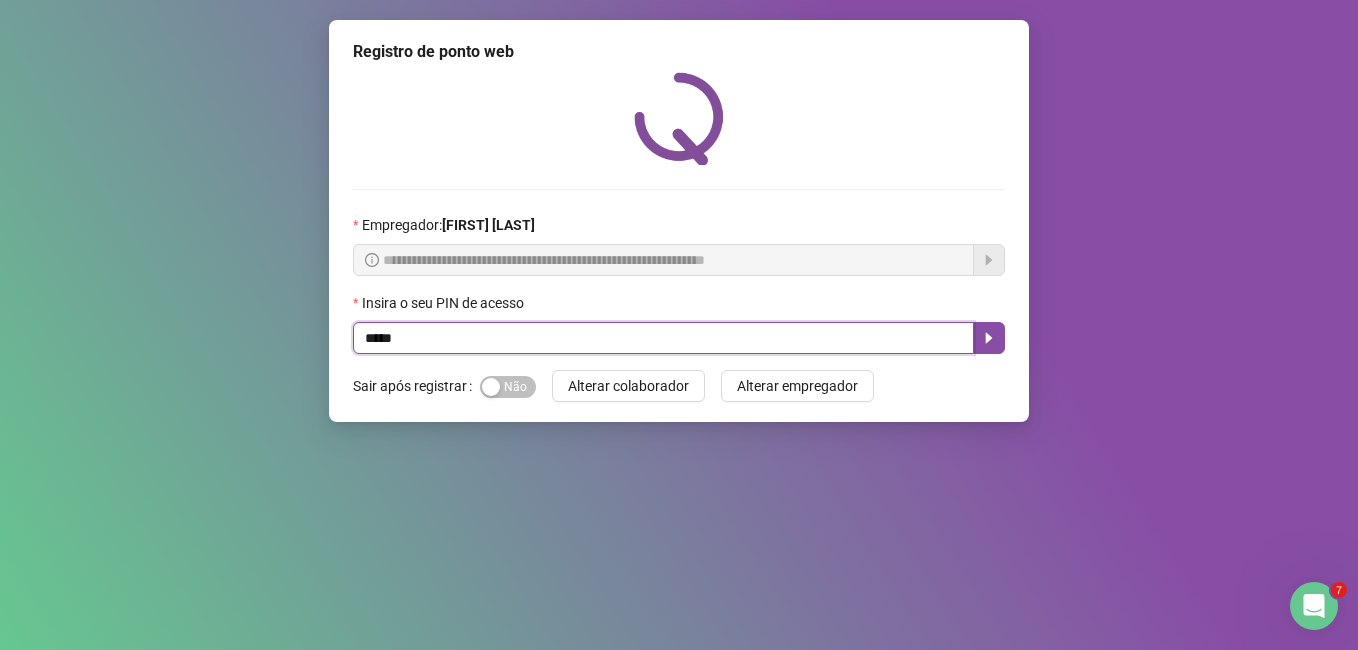 drag, startPoint x: 996, startPoint y: 339, endPoint x: 1005, endPoint y: 344, distance: 10.29563 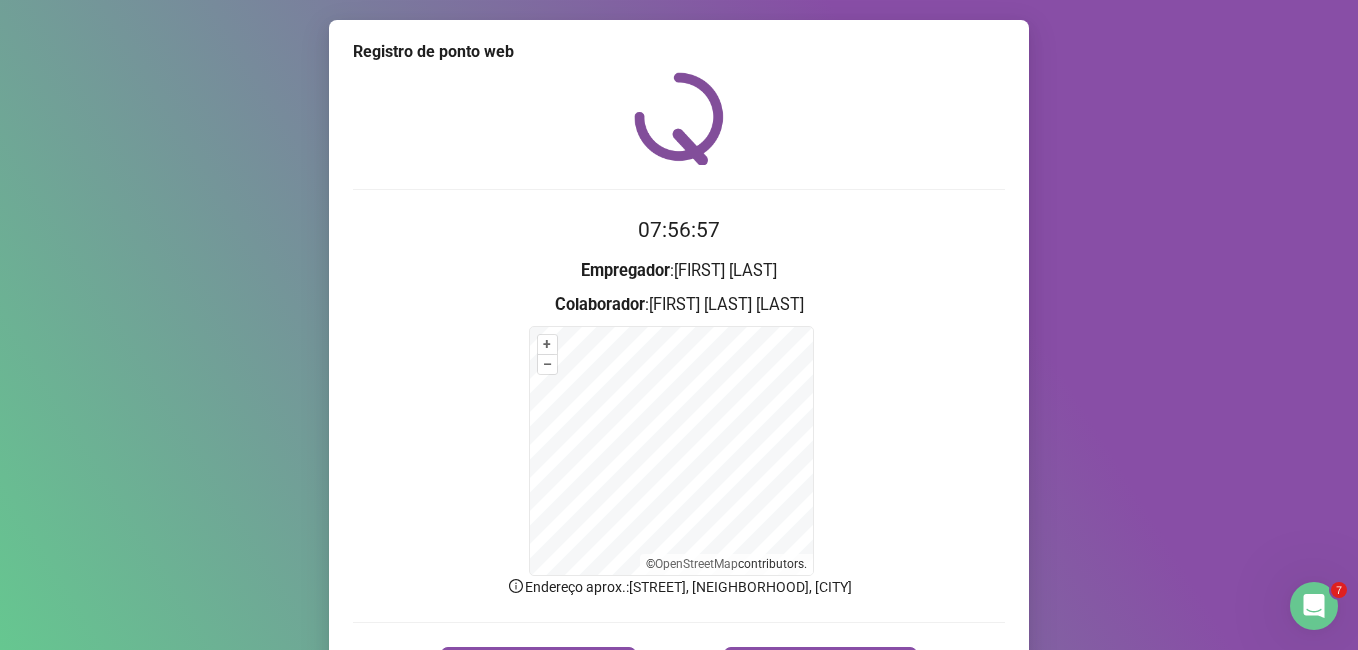 scroll, scrollTop: 125, scrollLeft: 0, axis: vertical 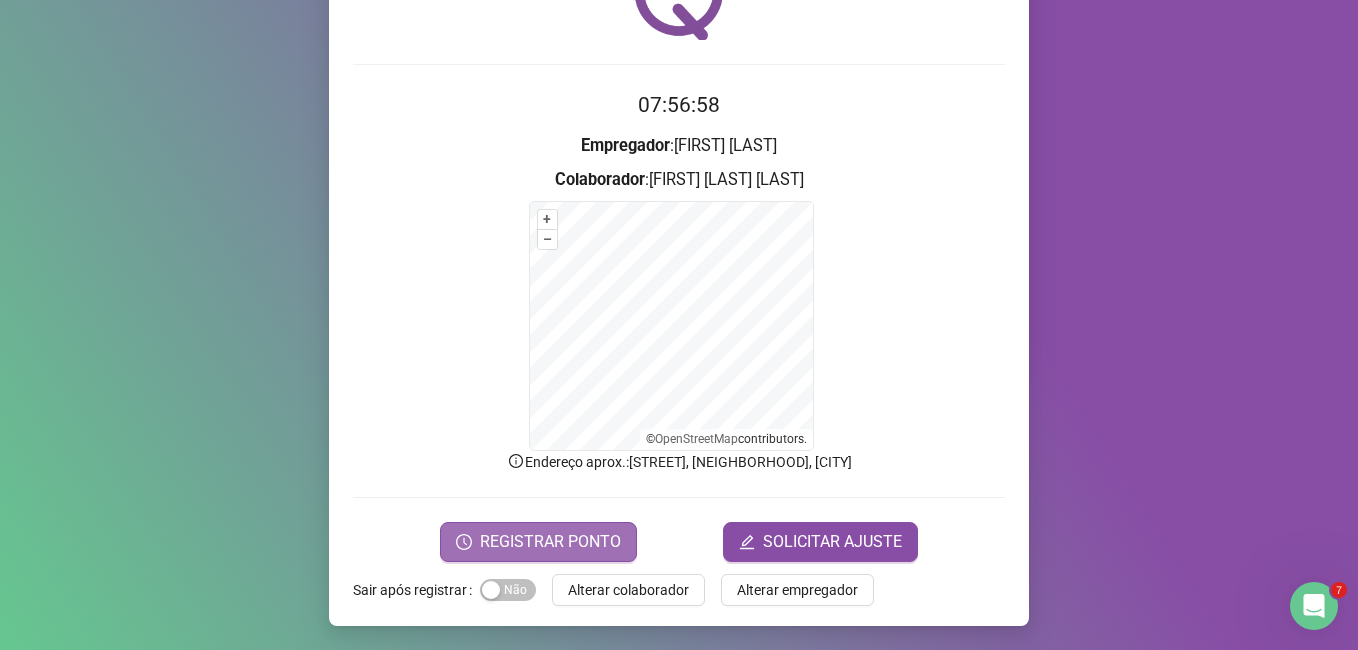 click on "REGISTRAR PONTO" at bounding box center (550, 542) 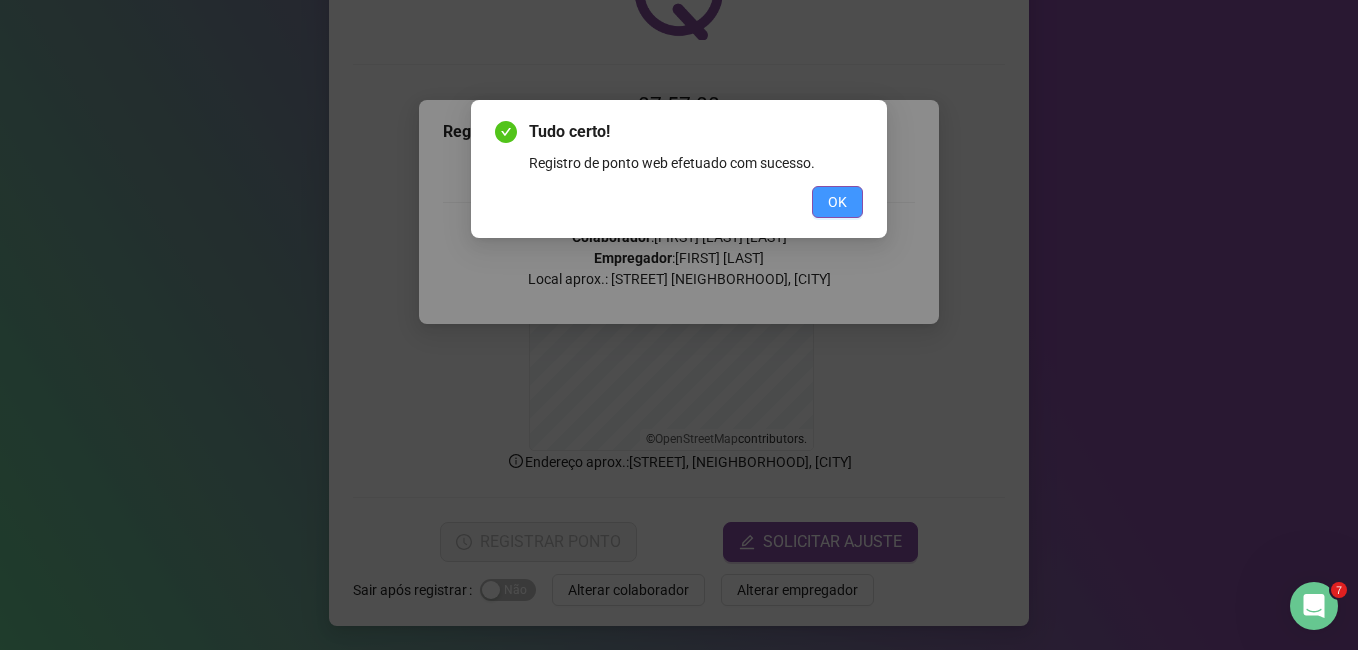 click on "OK" at bounding box center (837, 202) 